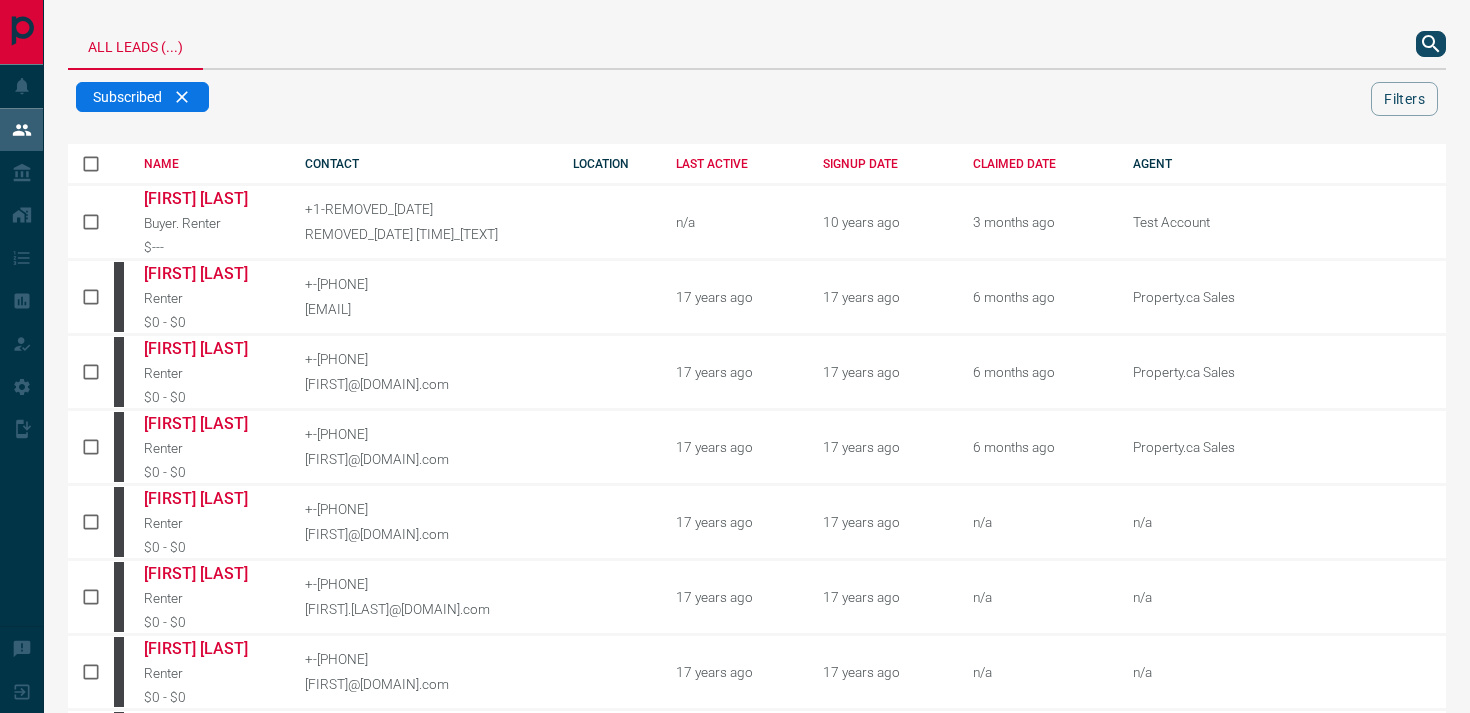 scroll, scrollTop: 0, scrollLeft: 0, axis: both 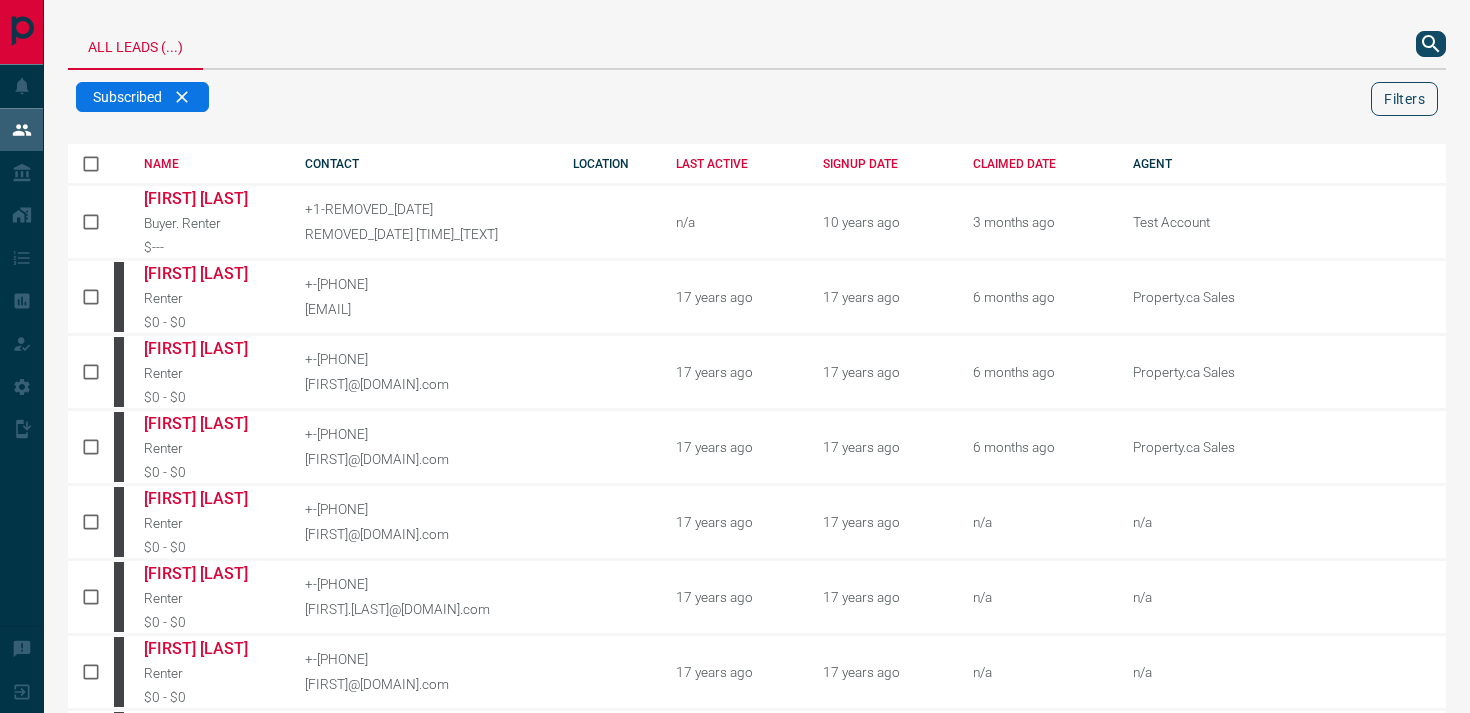 click on "Filters" at bounding box center (1404, 99) 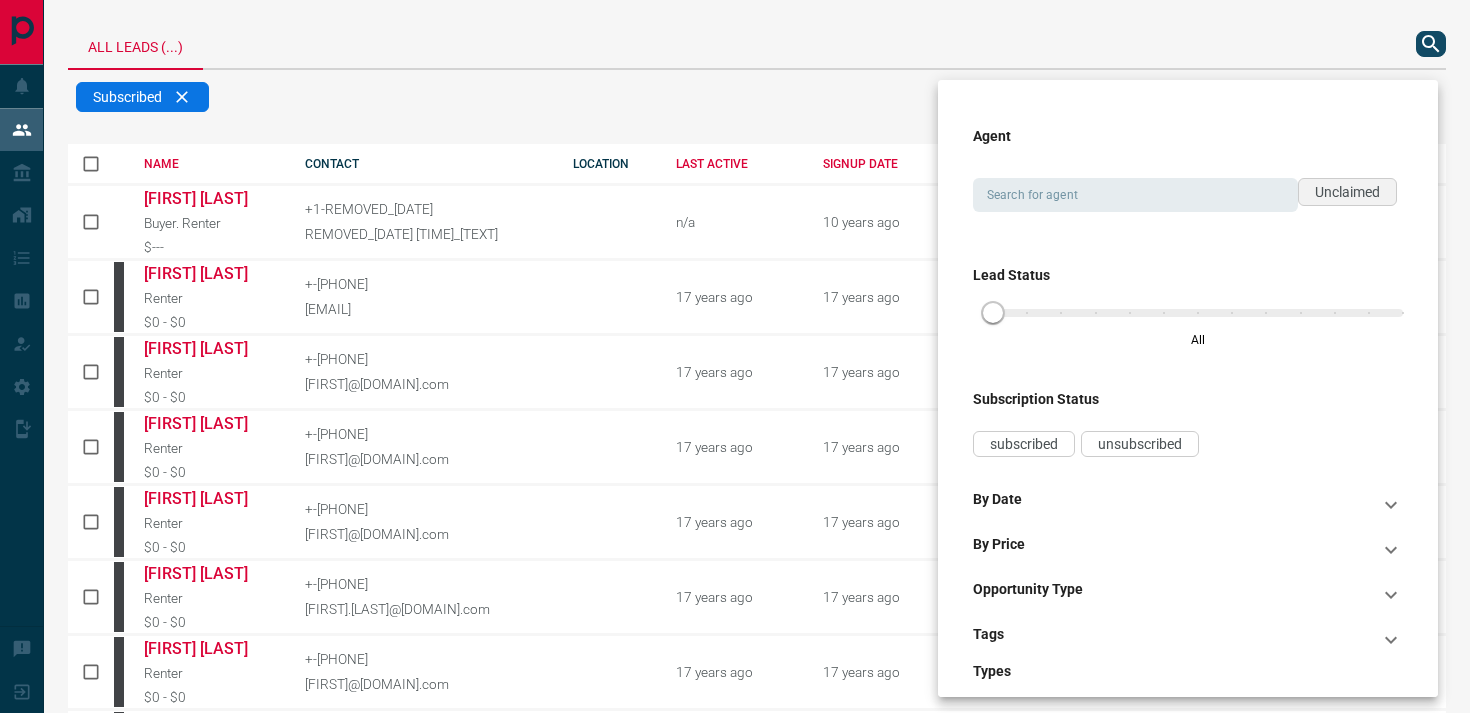 click on "Unclaimed" at bounding box center (1347, 192) 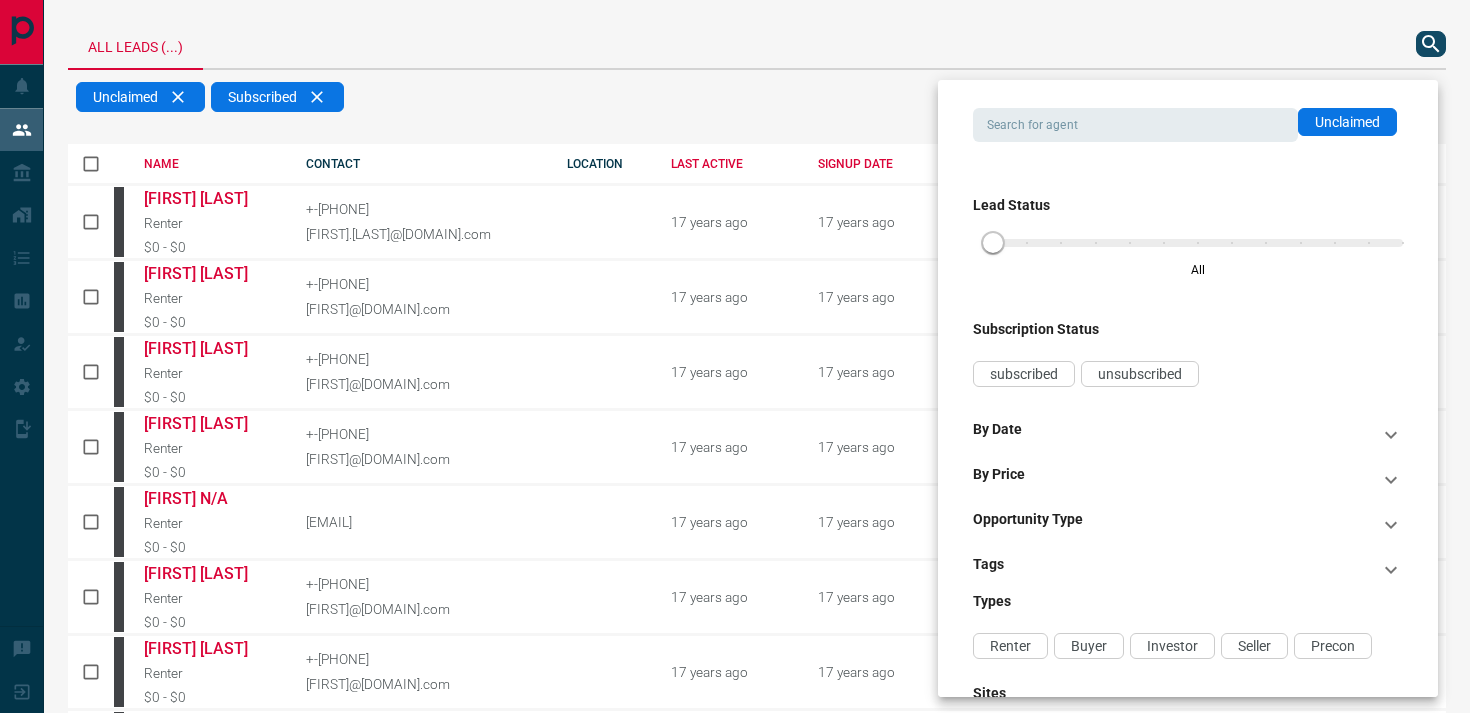 scroll, scrollTop: 73, scrollLeft: 0, axis: vertical 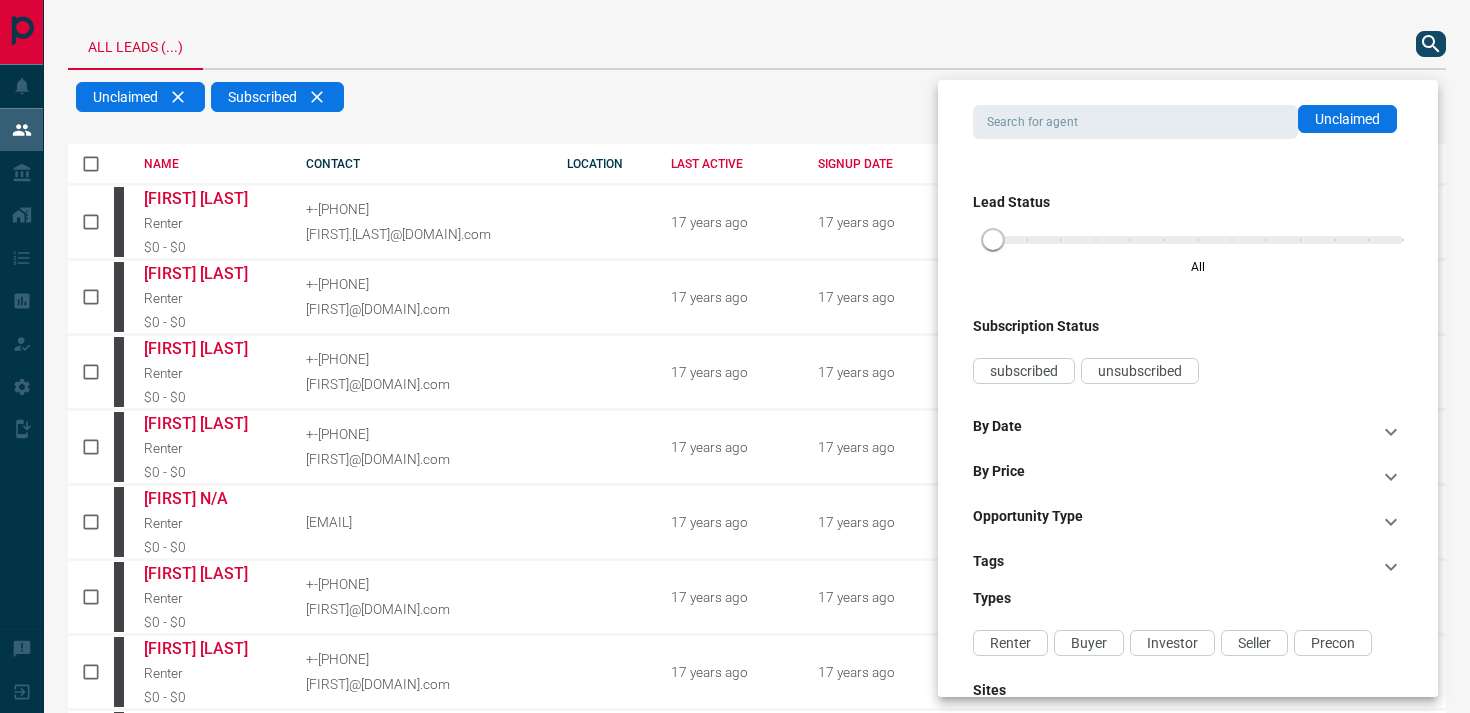 click on "By Price" at bounding box center (1176, 477) 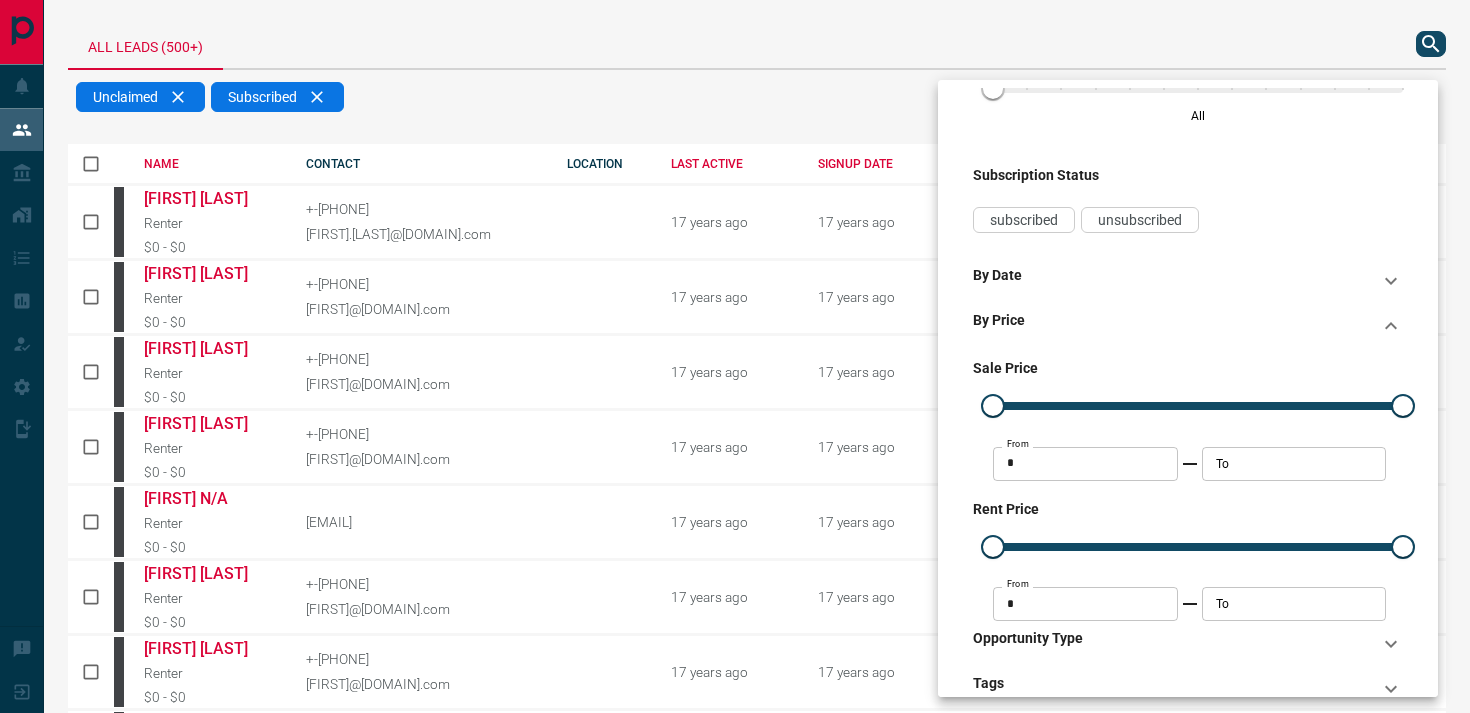 scroll, scrollTop: 230, scrollLeft: 0, axis: vertical 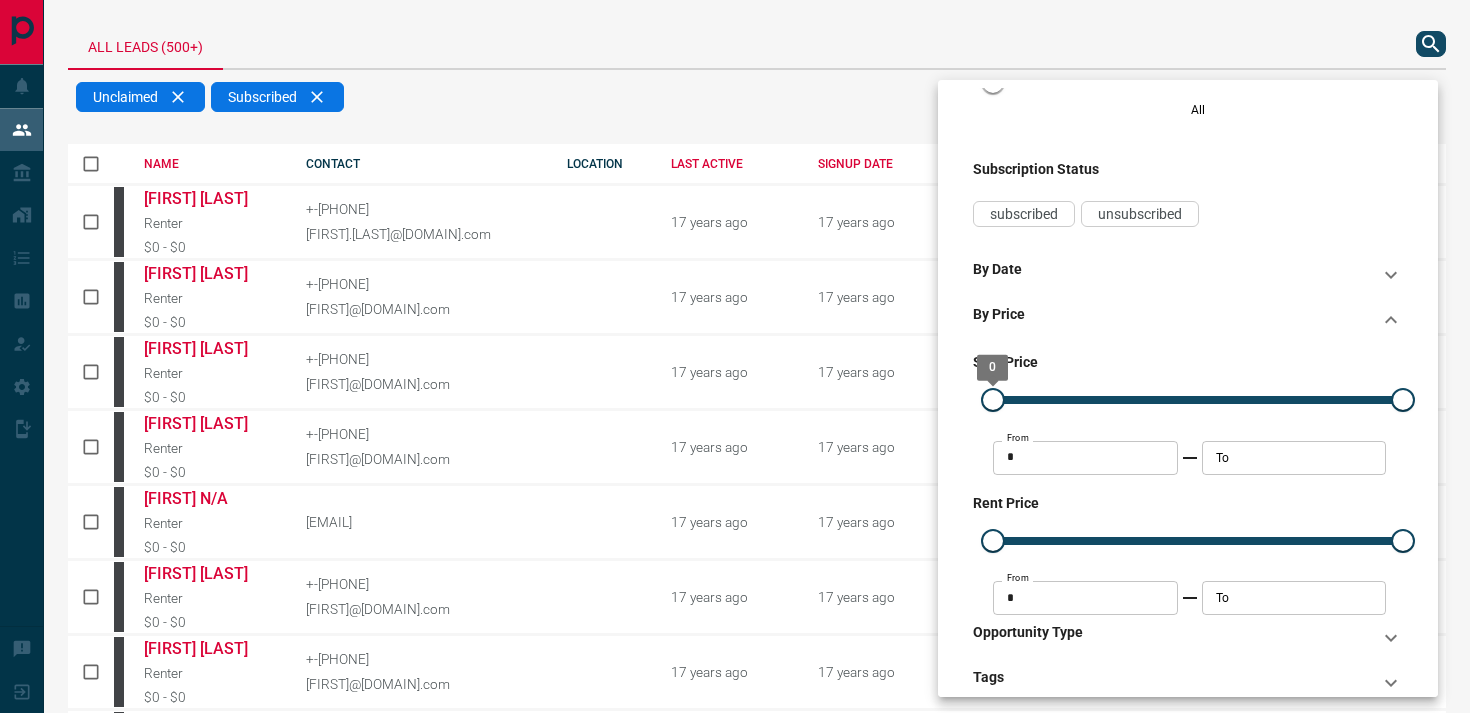 type on "*****" 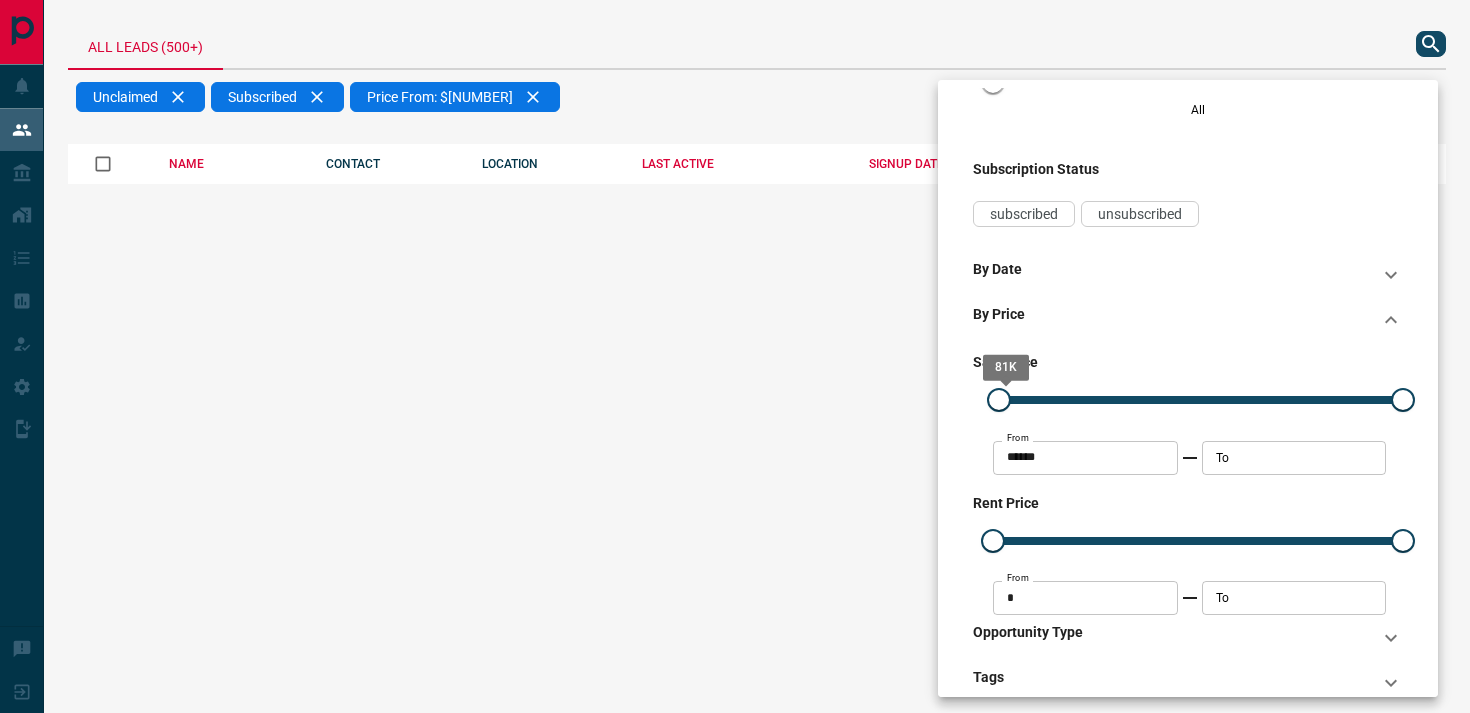 type on "*******" 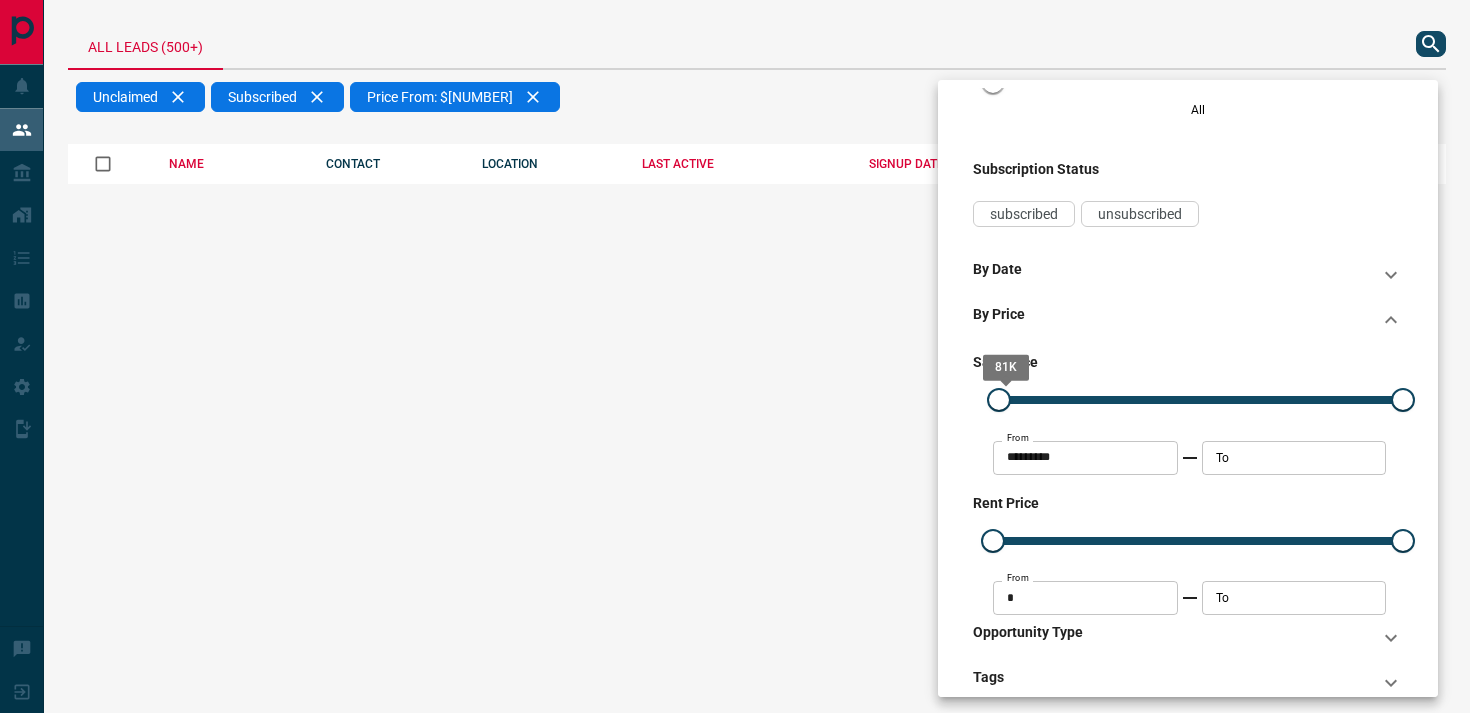 type on "*******" 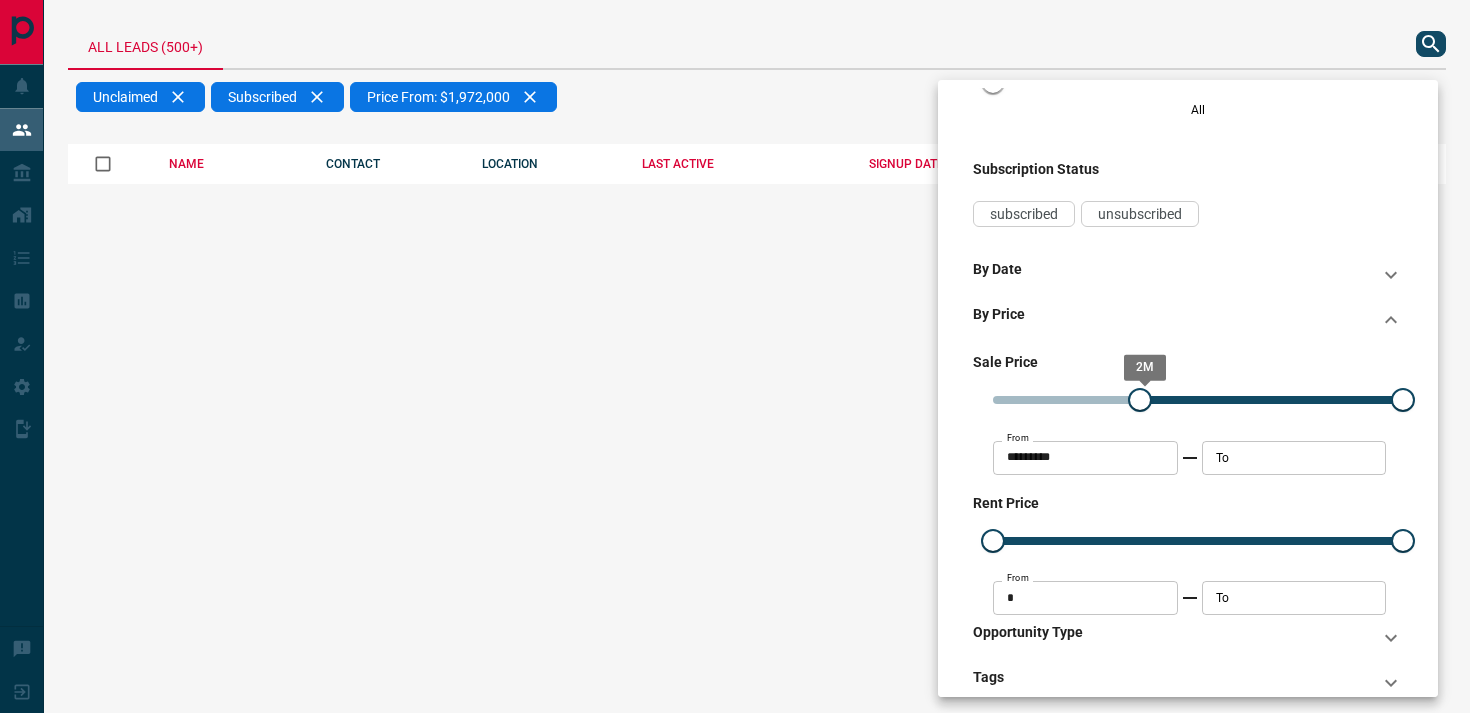 type on "*******" 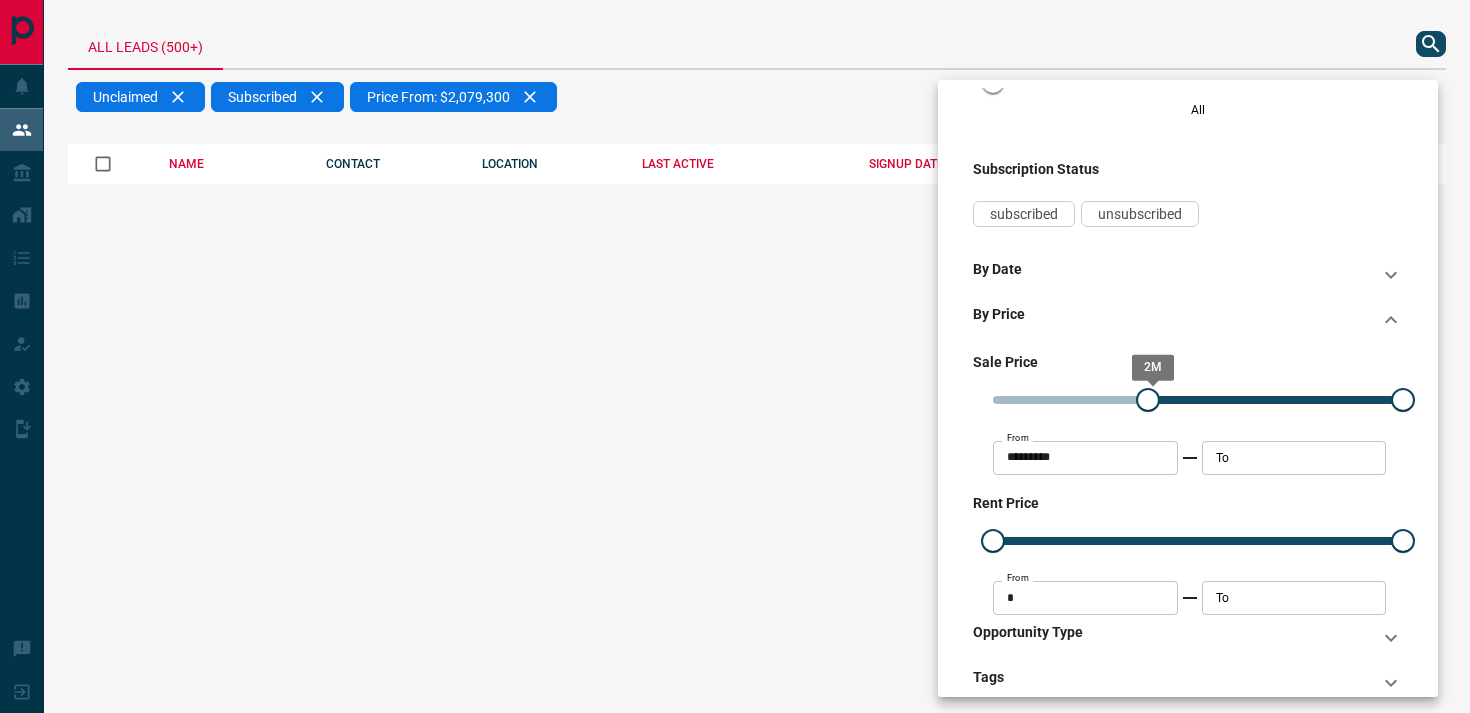 type on "*******" 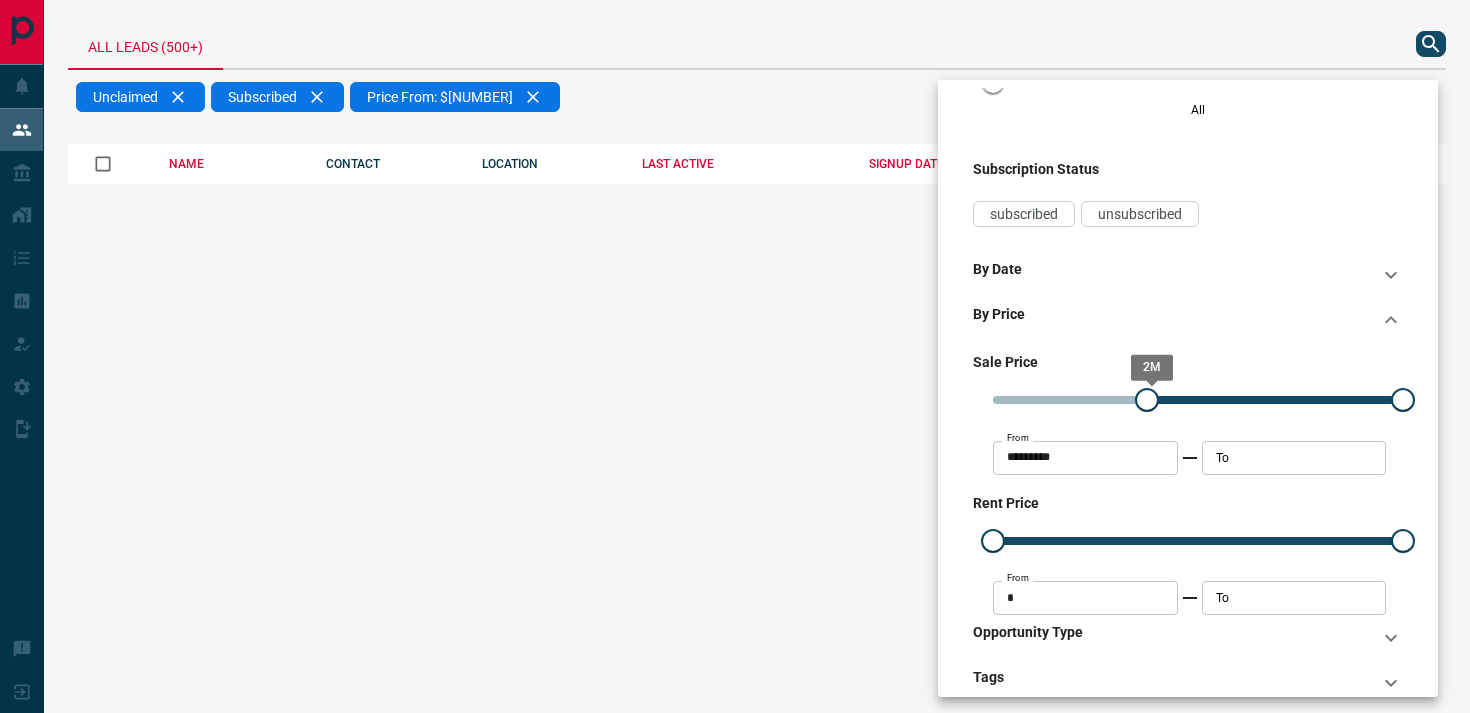 type on "*******" 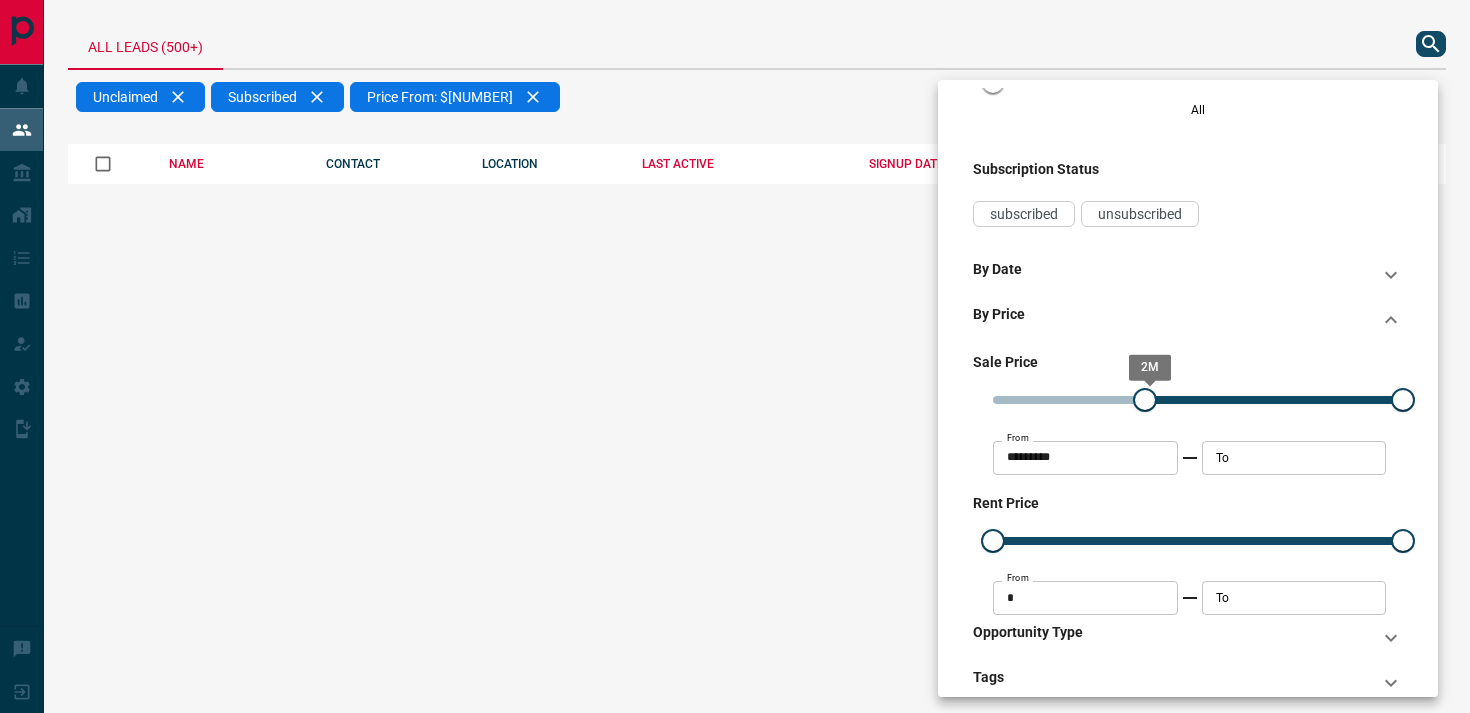 type on "*******" 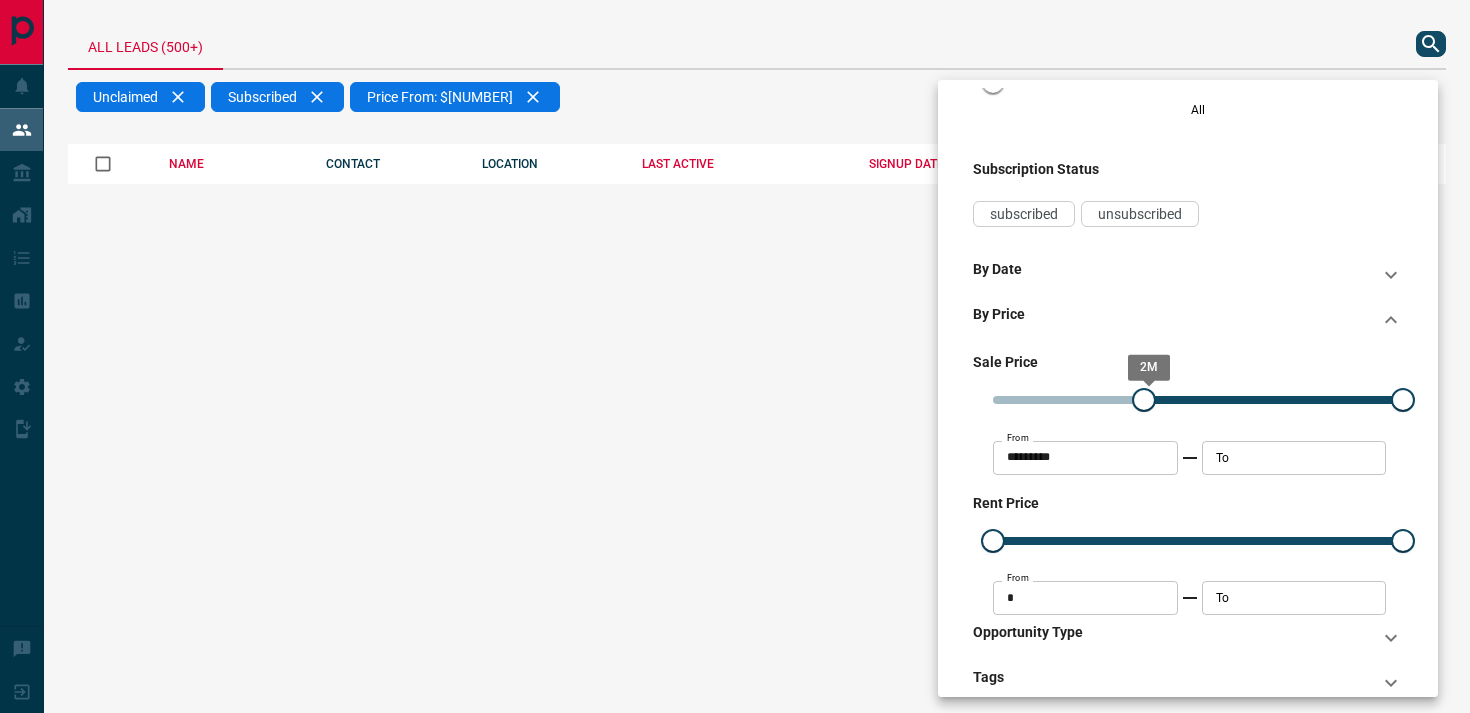 type on "*******" 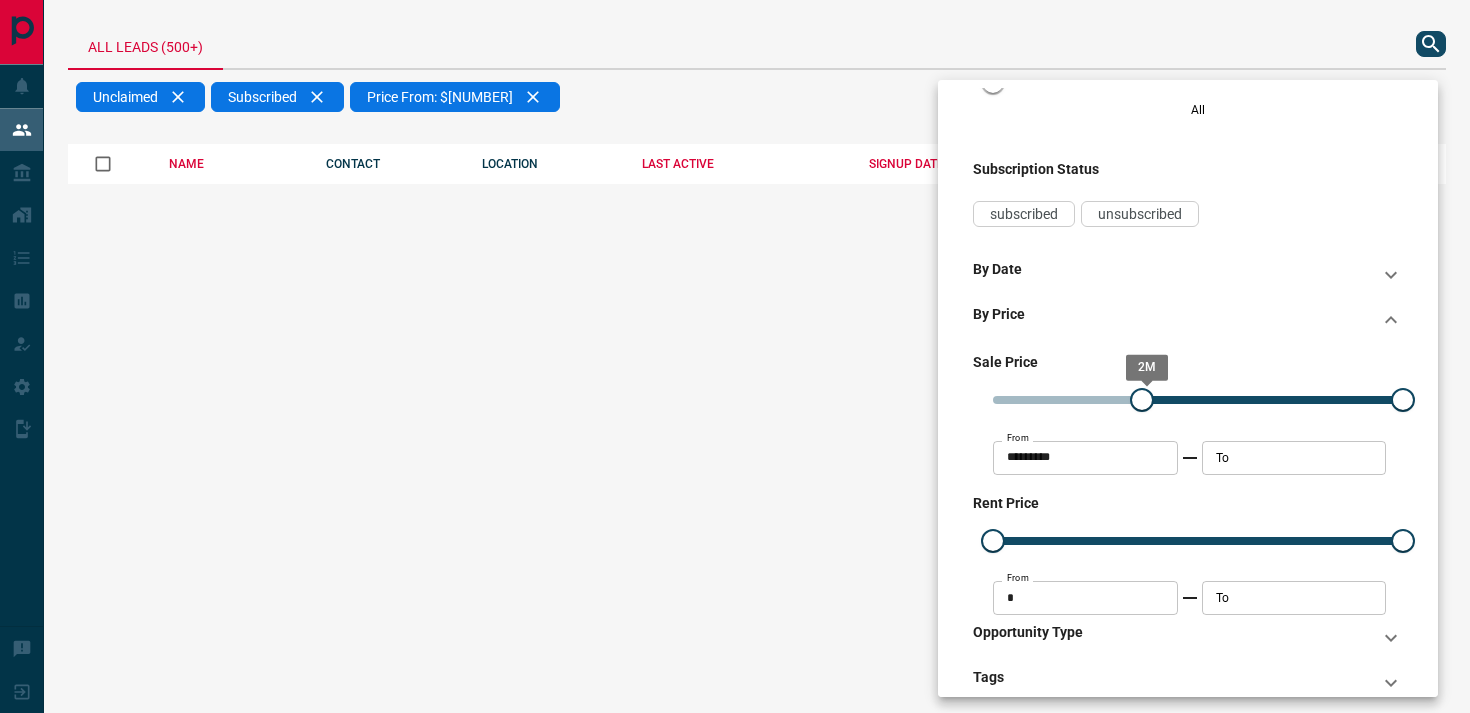 type on "*******" 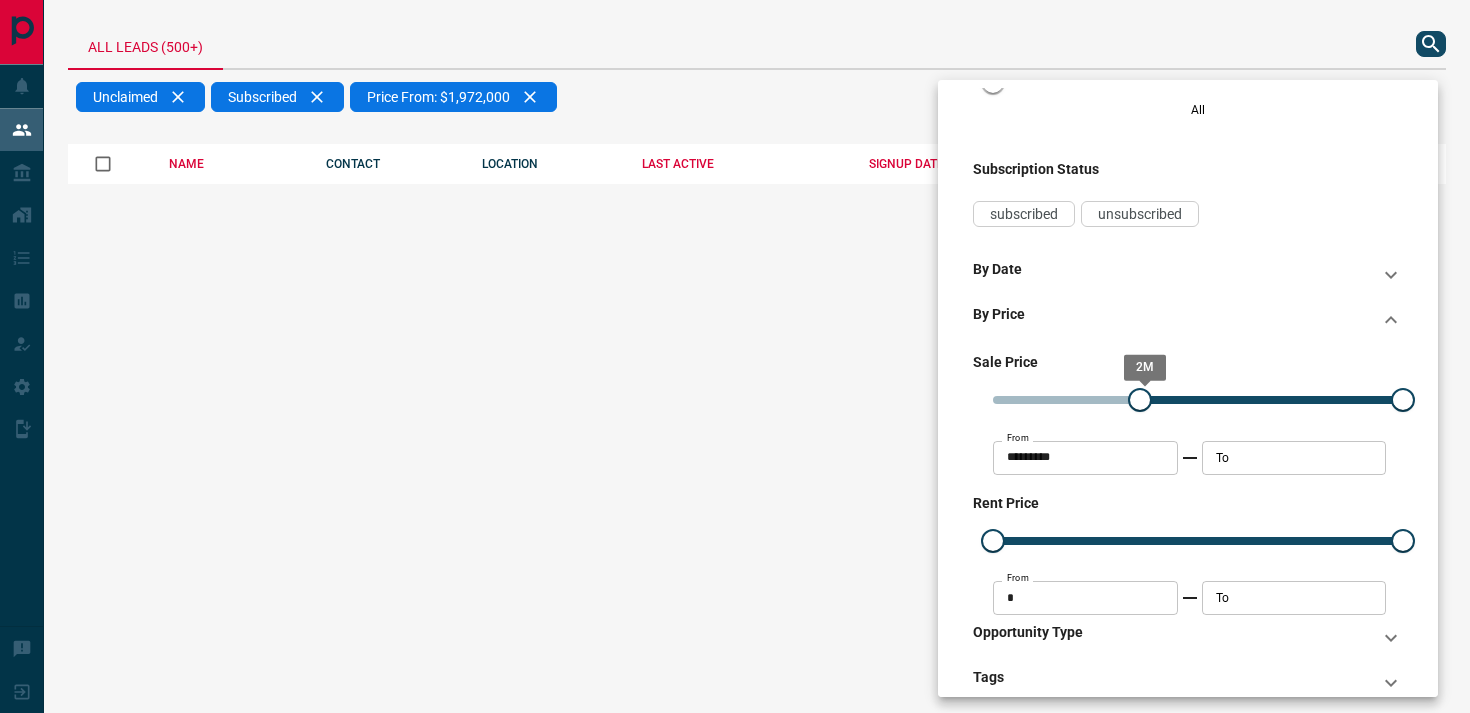 type on "*******" 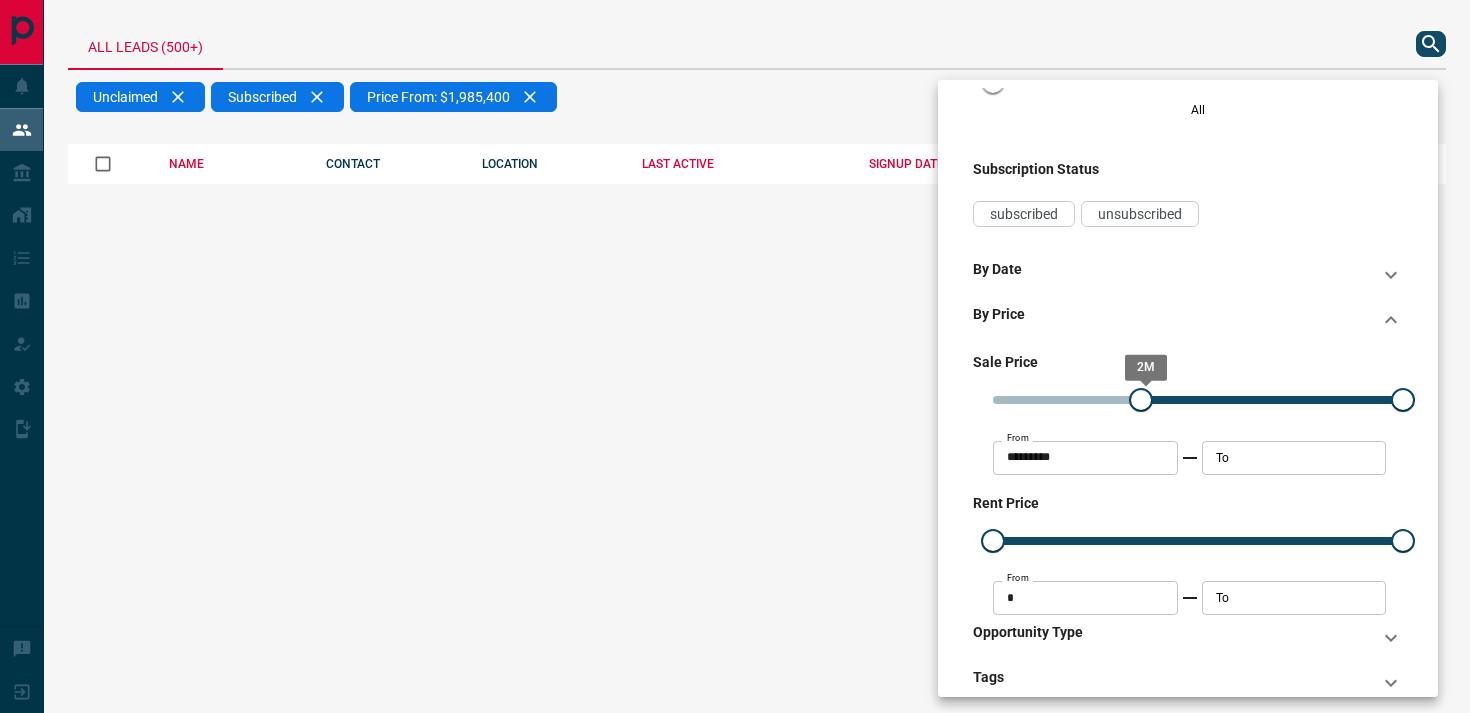 drag, startPoint x: 999, startPoint y: 397, endPoint x: 1141, endPoint y: 404, distance: 142.17242 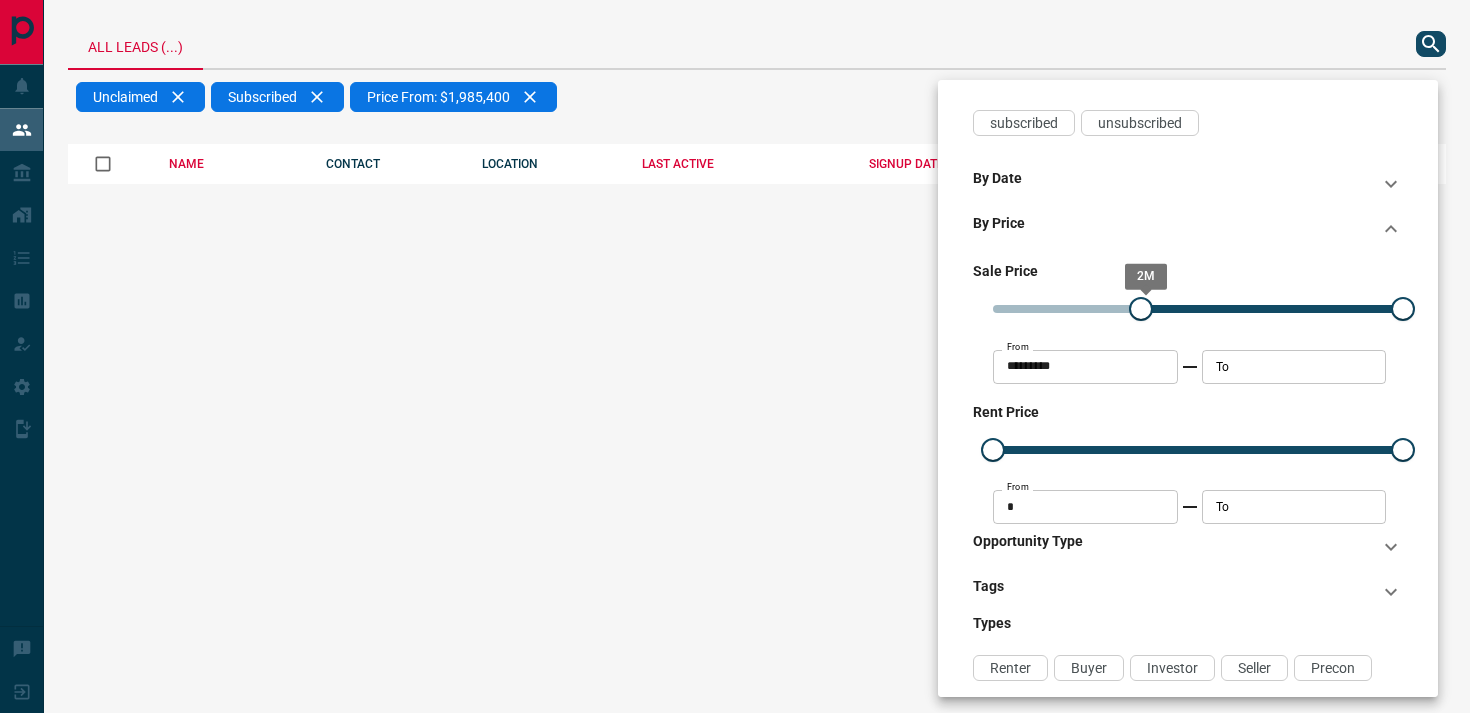 scroll, scrollTop: 402, scrollLeft: 0, axis: vertical 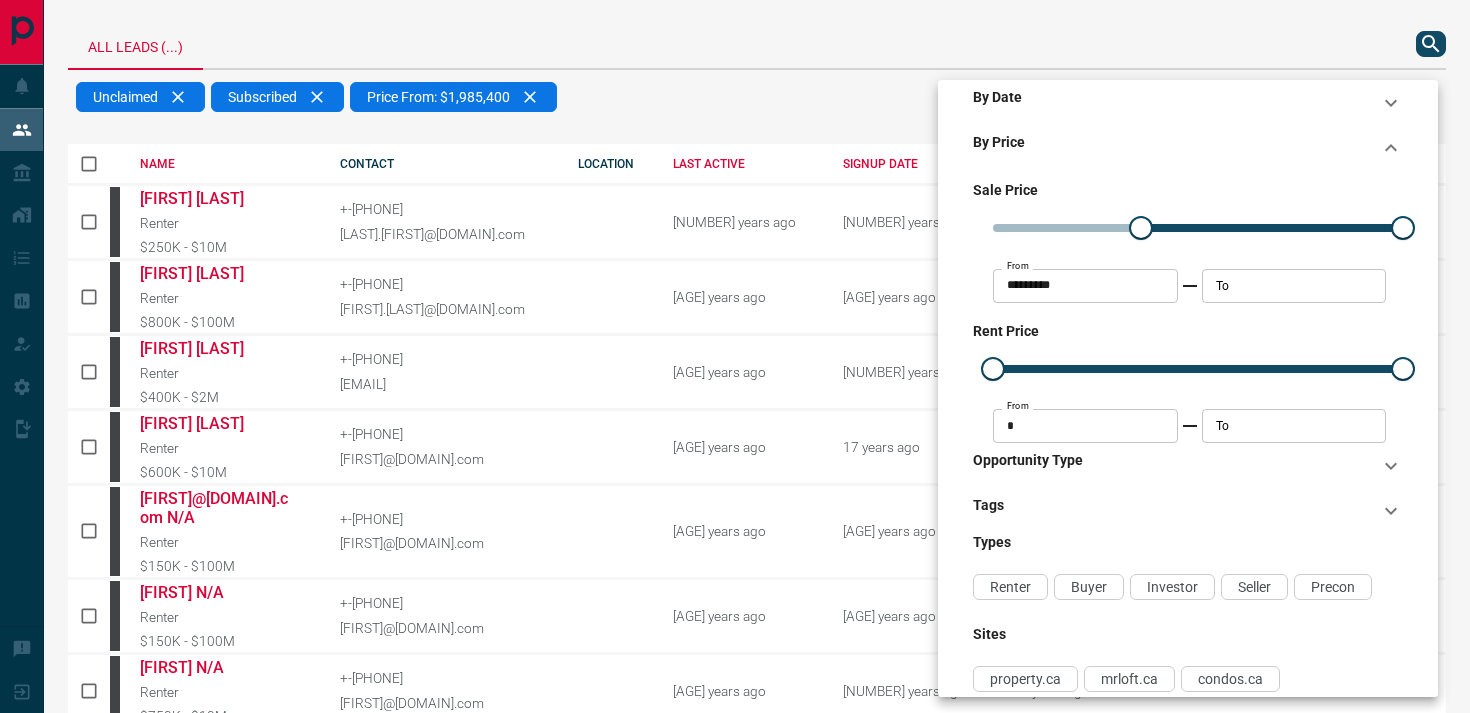 click at bounding box center (735, 356) 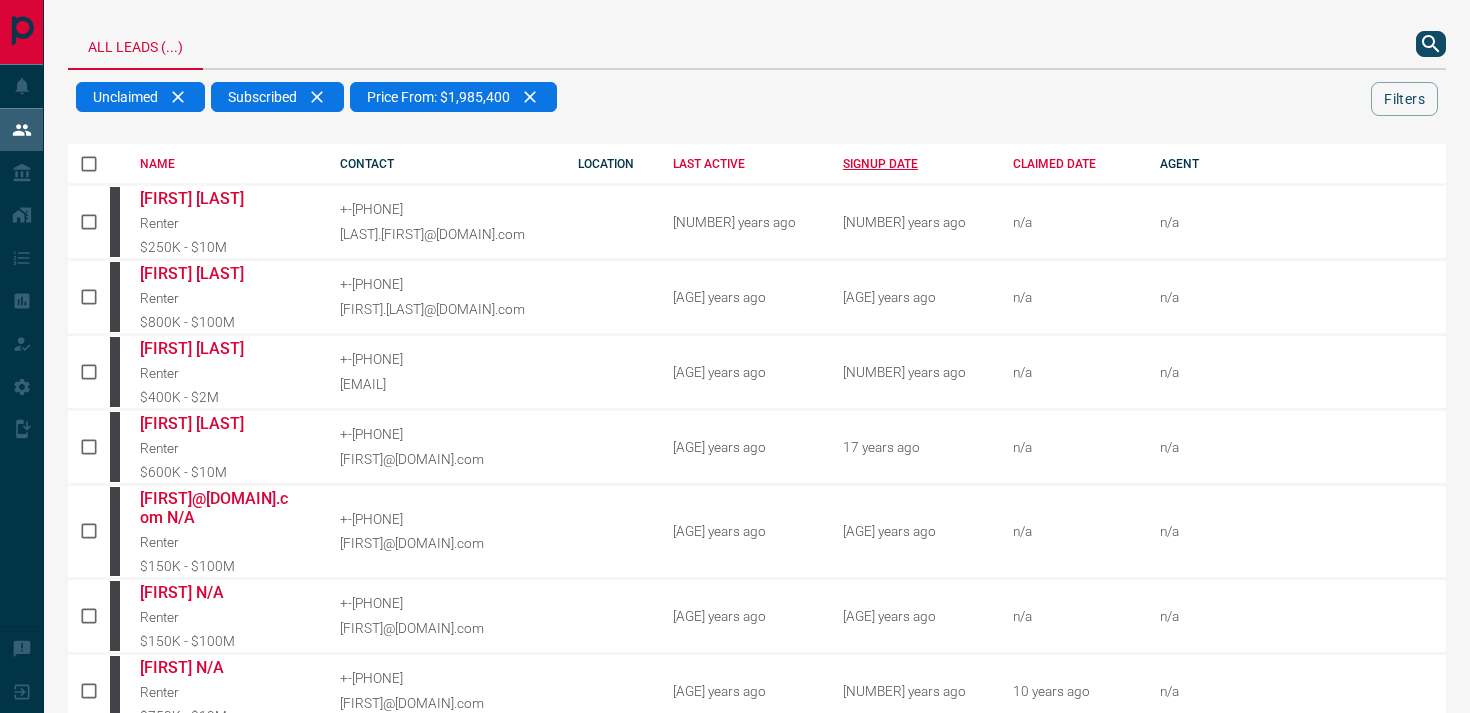 click on "SIGNUP DATE" at bounding box center (913, 164) 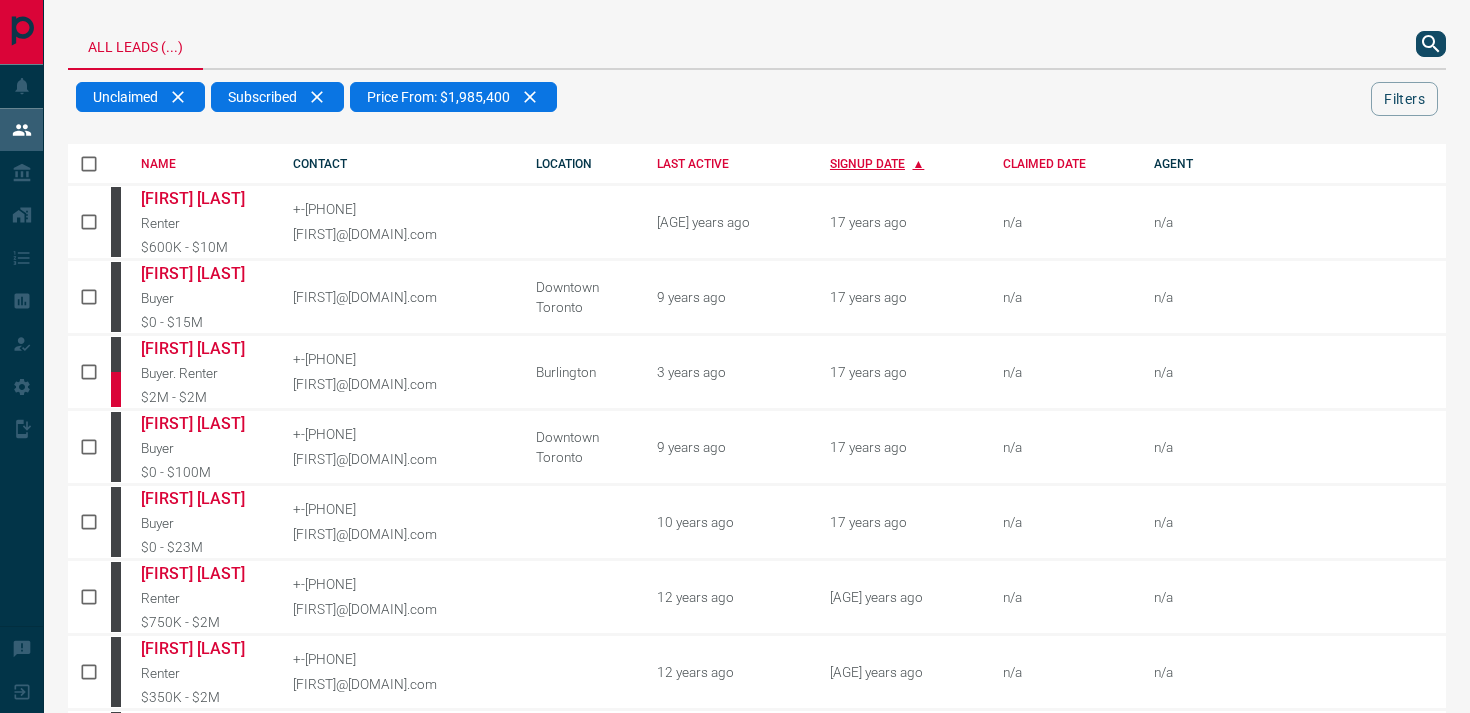 click on "SIGNUP DATE" at bounding box center [901, 164] 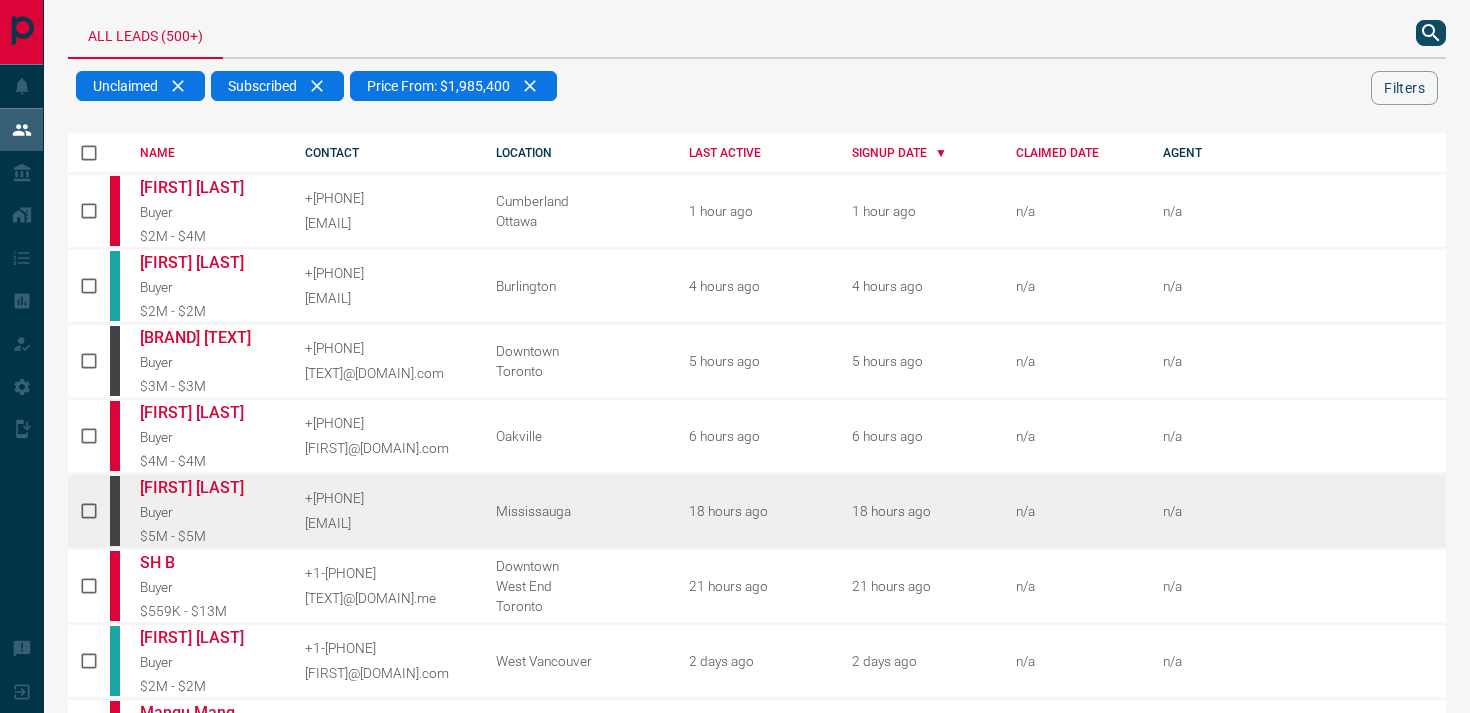 scroll, scrollTop: 0, scrollLeft: 0, axis: both 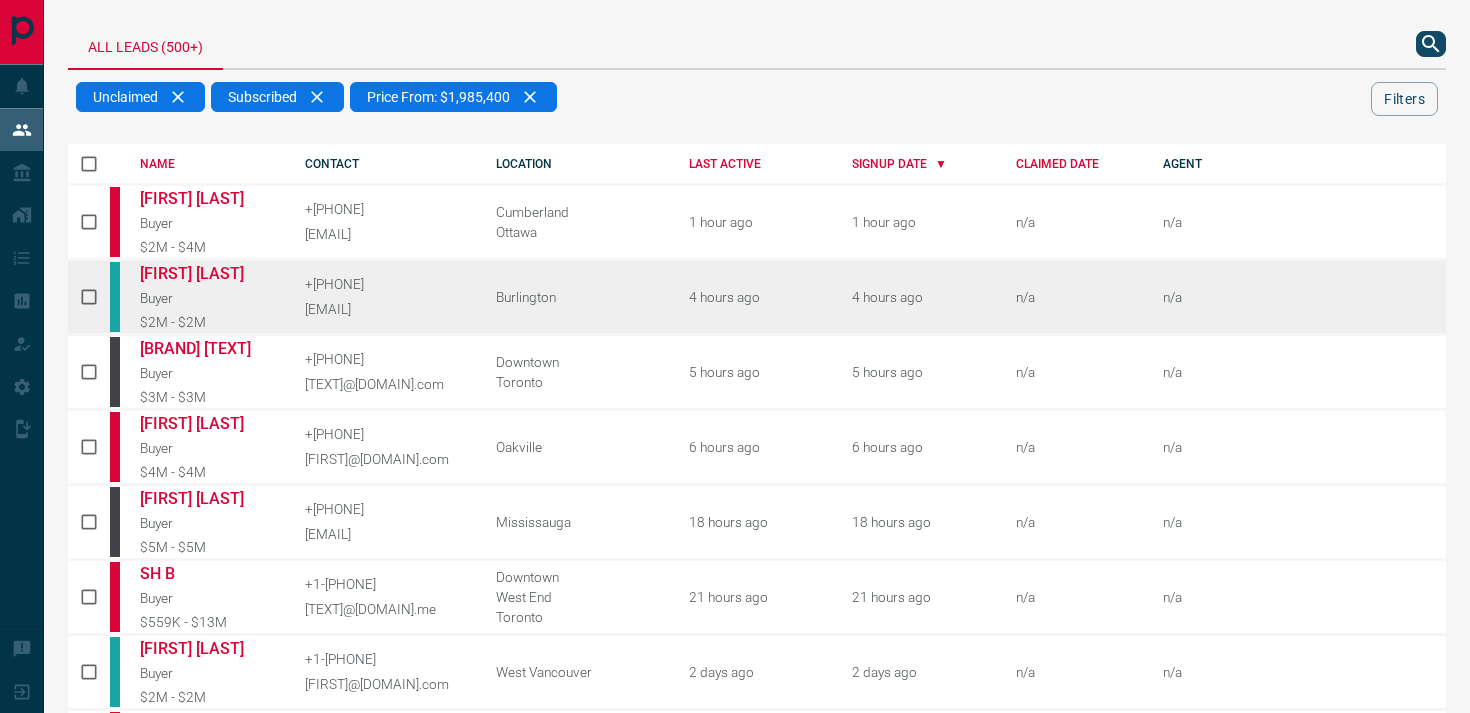 click on "Buyer" at bounding box center [156, 298] 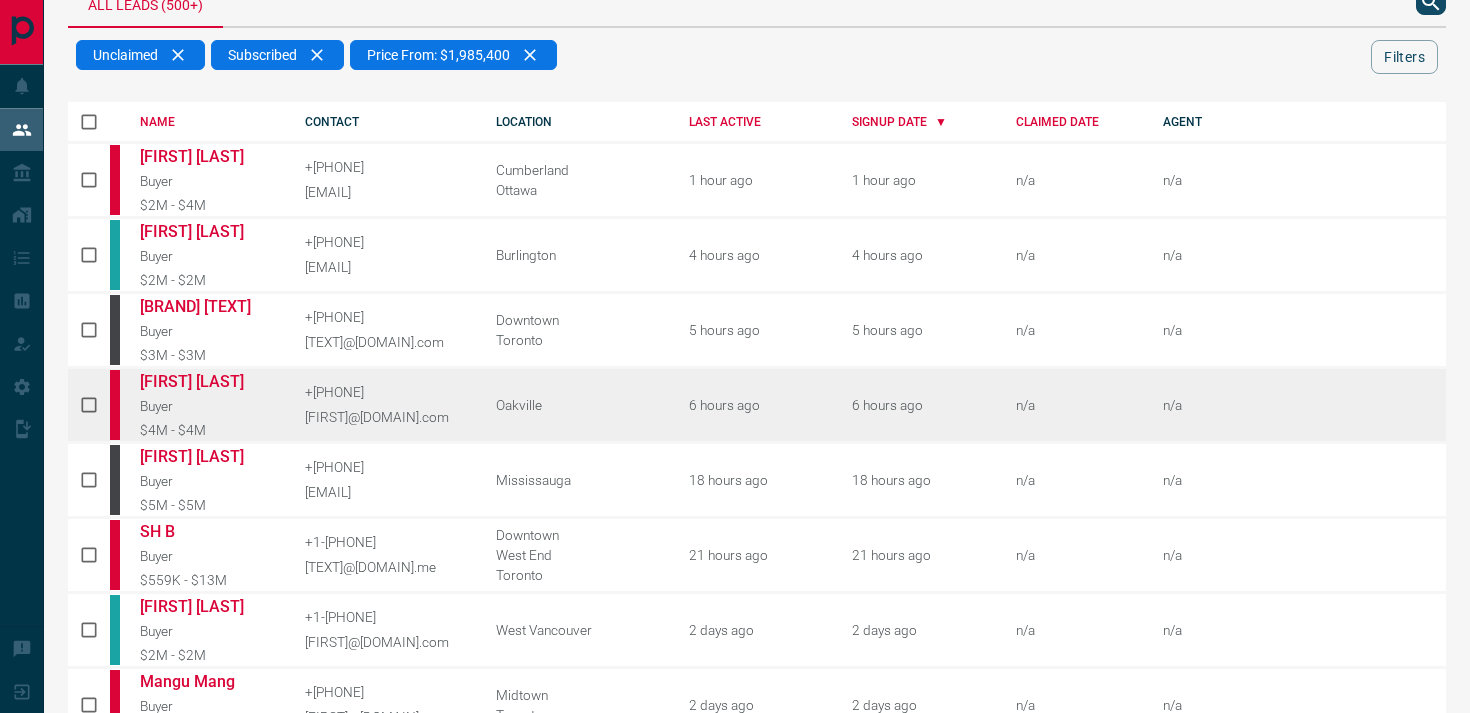 scroll, scrollTop: 0, scrollLeft: 0, axis: both 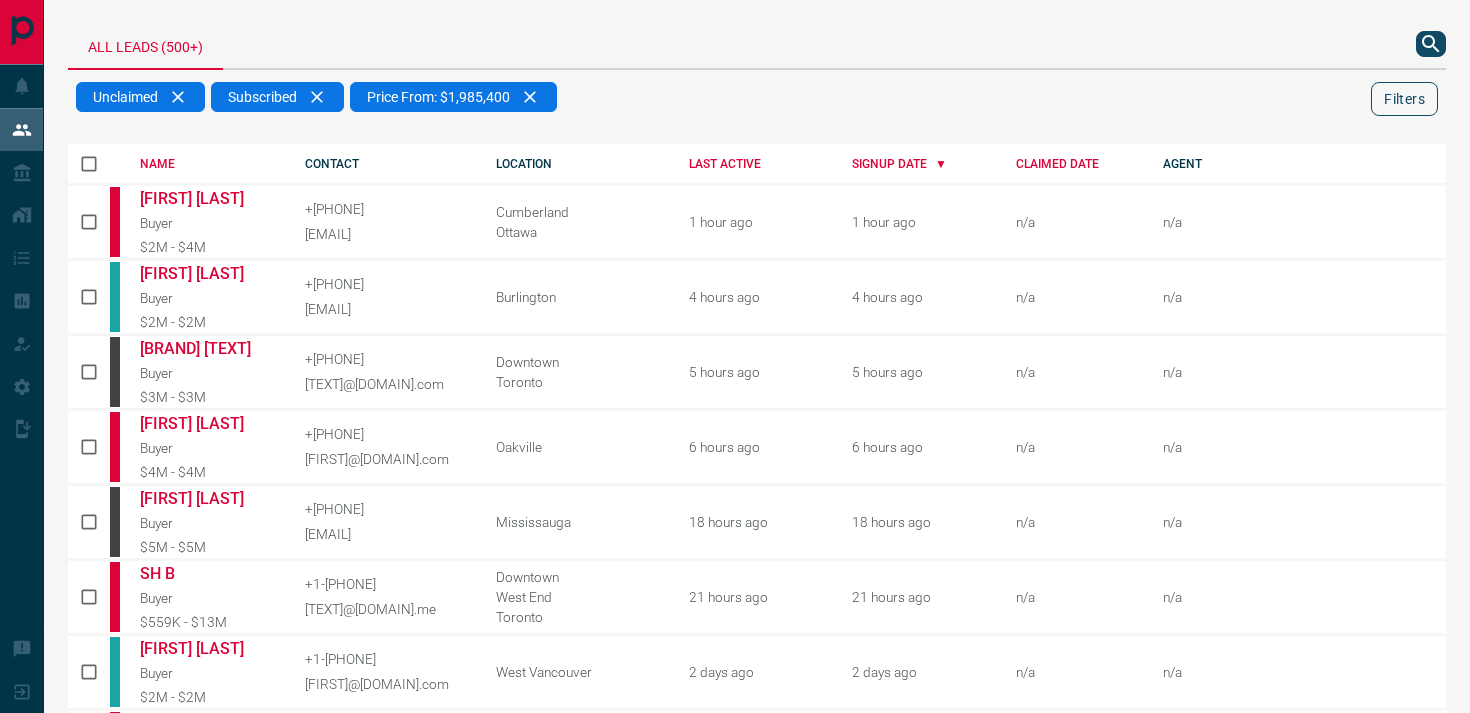 click on "Filters" at bounding box center [1404, 99] 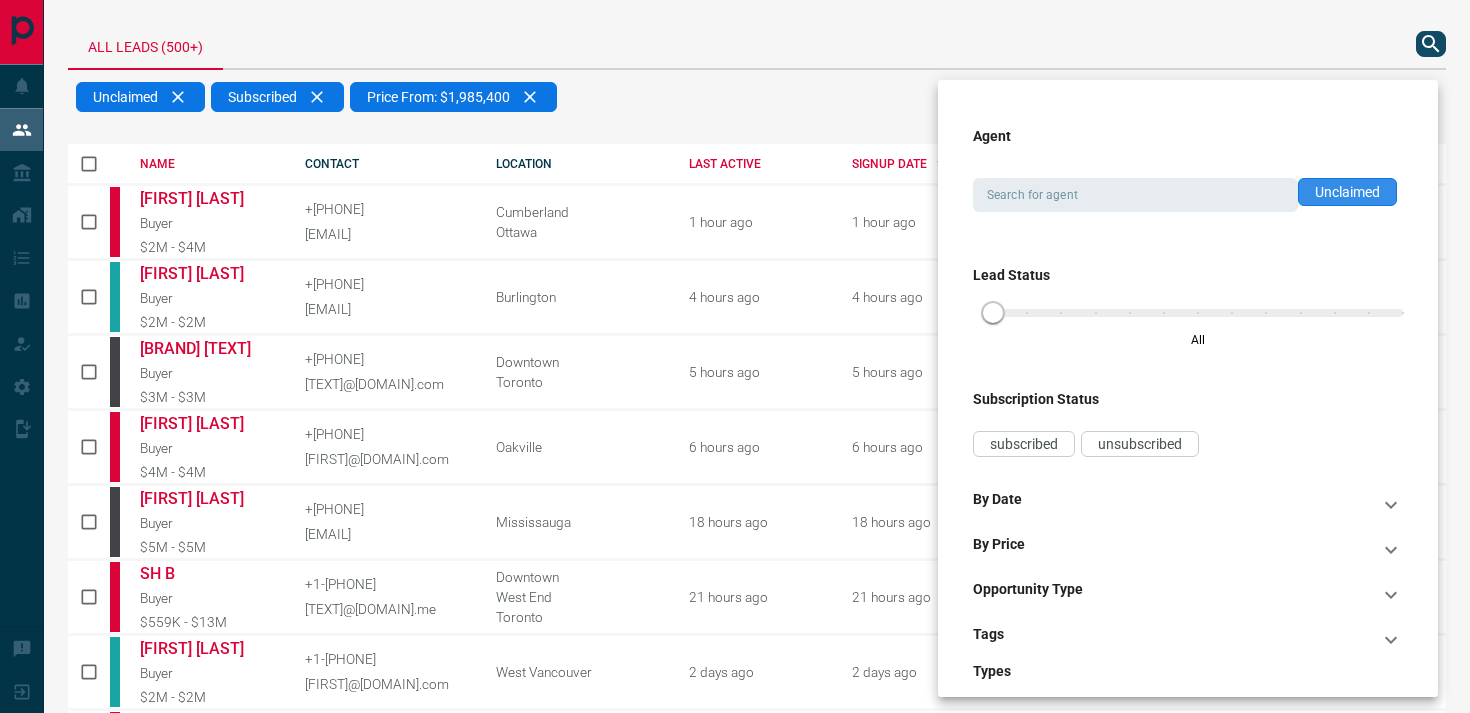 click on "Unclaimed" at bounding box center (1347, 192) 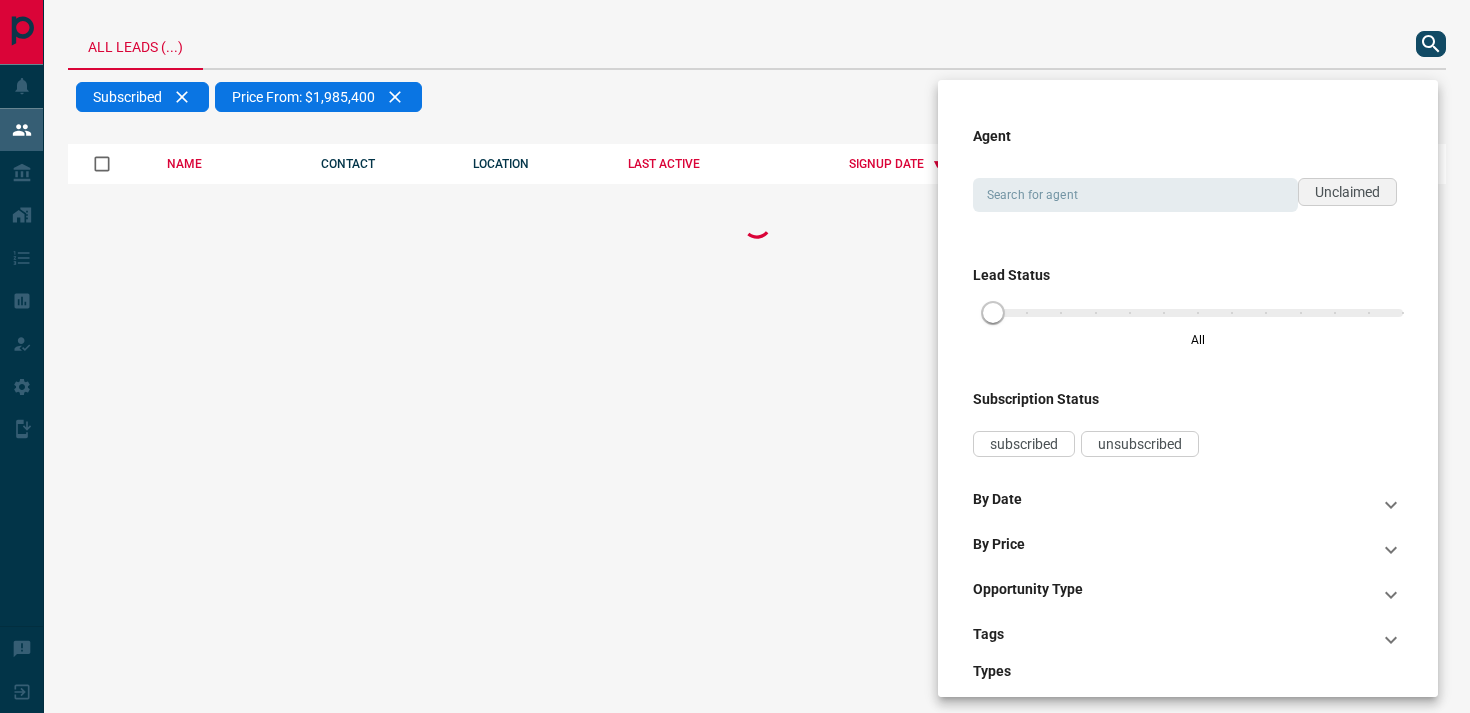 click on "Unclaimed" at bounding box center (1347, 192) 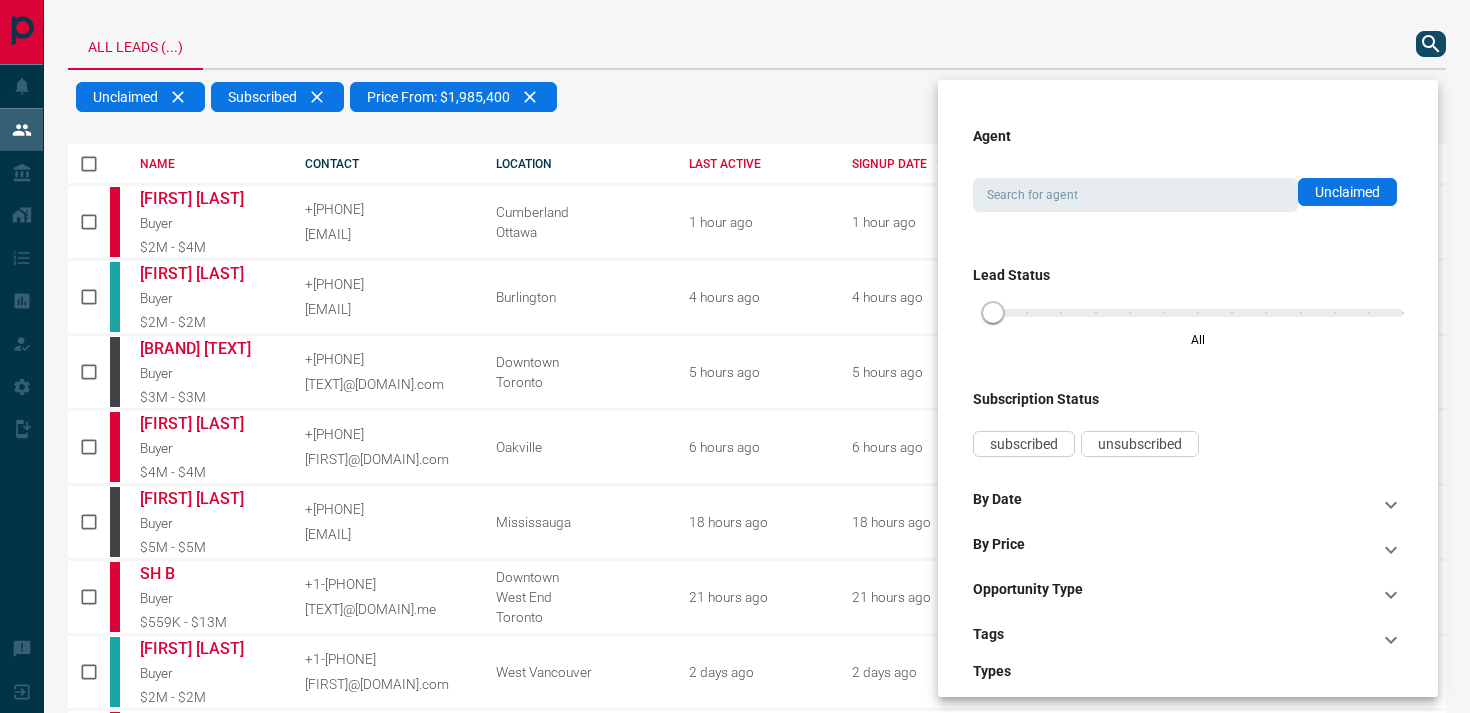 click at bounding box center [735, 356] 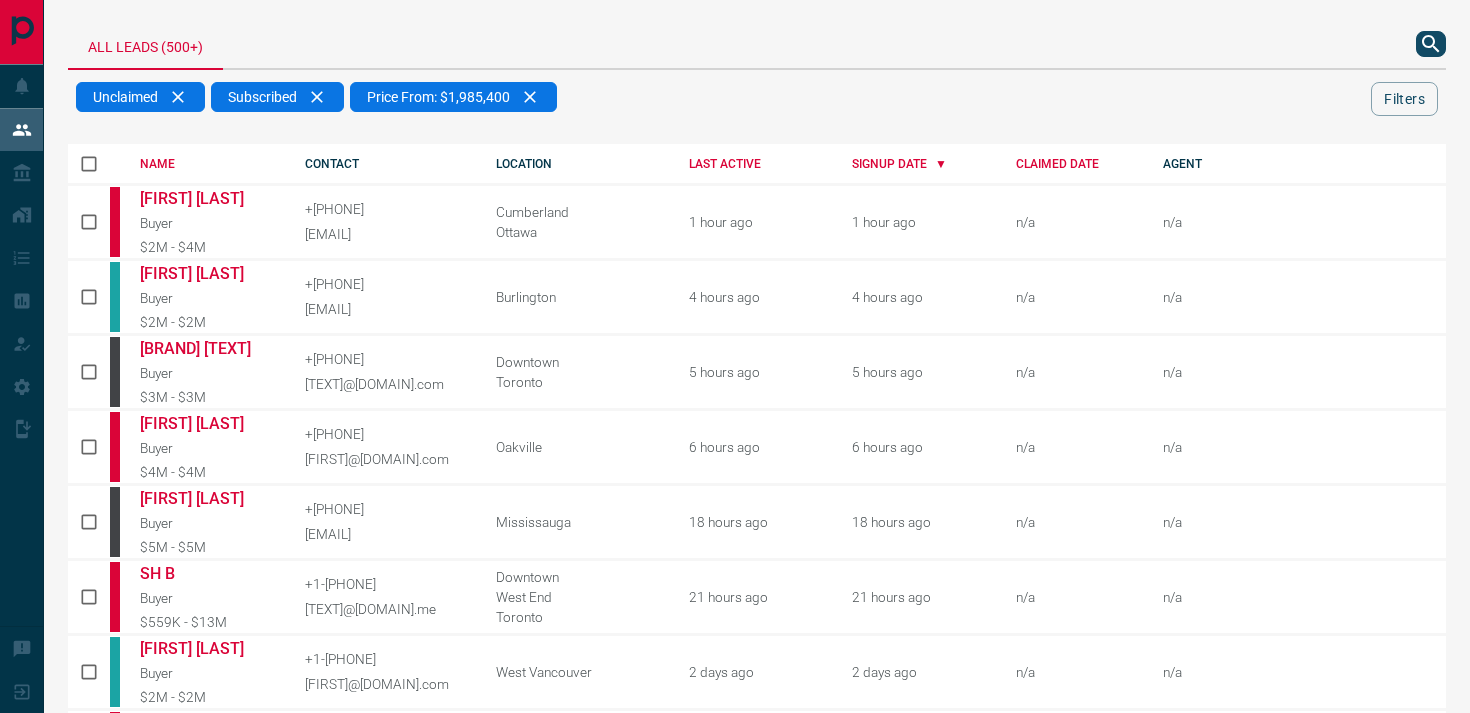 click on "Unclaimed Subscribed Price From:
$[NUMBER]" at bounding box center (723, 100) 